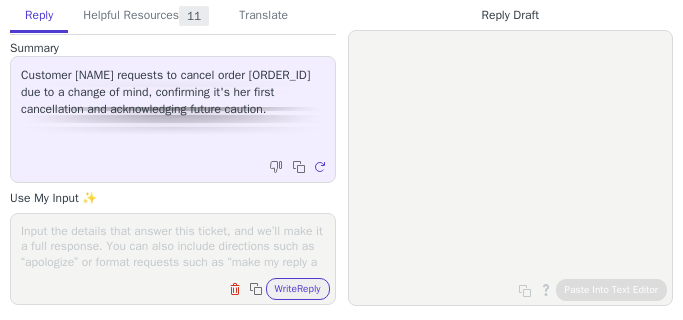 scroll, scrollTop: 0, scrollLeft: 0, axis: both 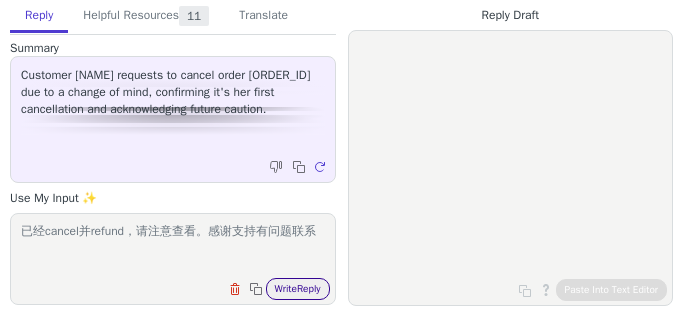 type on "已经cancel并refund，请注意查看。感谢支持有问题联系" 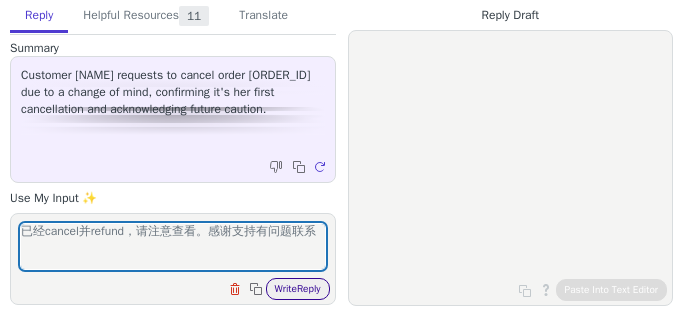 click on "Write  Reply" at bounding box center [298, 289] 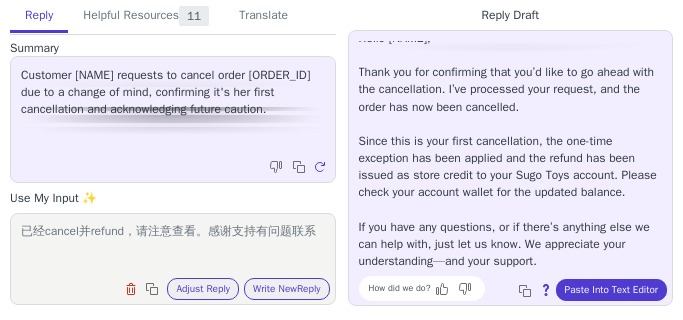 scroll, scrollTop: 45, scrollLeft: 0, axis: vertical 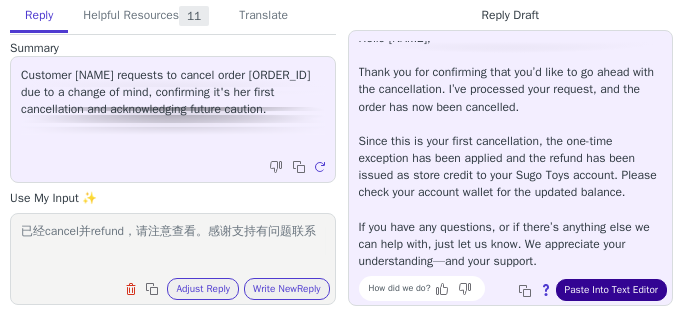 click on "Paste Into Text Editor" at bounding box center (611, 290) 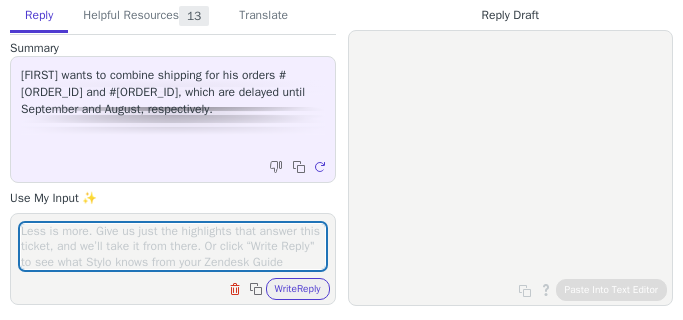 scroll, scrollTop: 0, scrollLeft: 0, axis: both 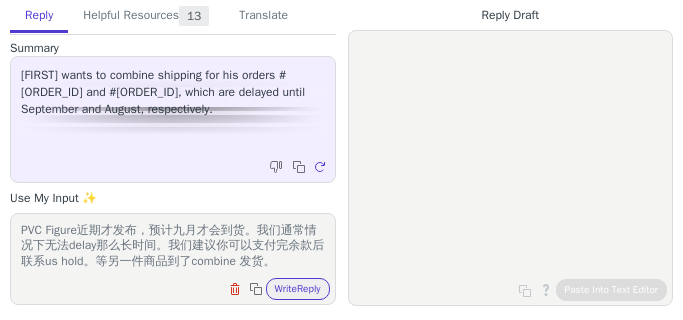 click on "很抱歉，Taito Artist Masterpiece Advanced Version Elaina Action Figure ~ Witch Outfit ~ The Journey of Elaina PVC Figure近期才发布，预计九月才会到货。我们通常情况下无法delay那么长时间。我们建议你可以支付完余款后联系us hold。等另一件商品到了combine 发货。" at bounding box center (173, 246) 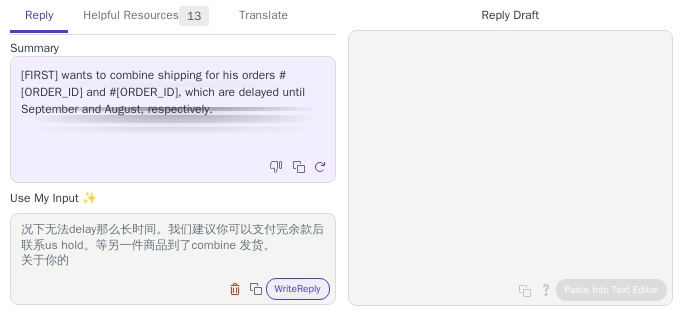 click on "很抱歉，Taito Artist Masterpiece Advanced Version Elaina Action Figure ~ Witch Outfit ~ The Journey of Elaina PVC Figure近期才发布，预计九月才会到货。我们通常情况下无法delay那么长时间。我们建议你可以支付完余款后联系us hold。等另一件商品到了combine 发货。
关于你的" at bounding box center [173, 246] 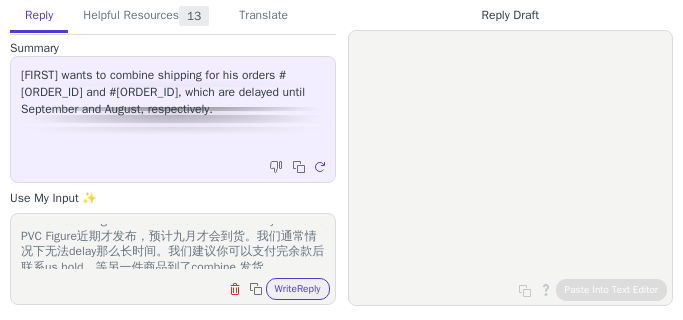 scroll, scrollTop: 0, scrollLeft: 0, axis: both 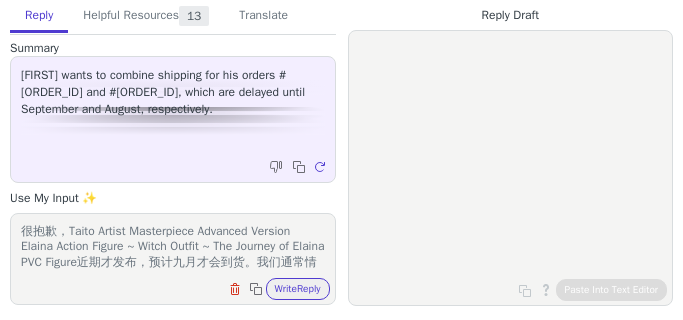 click on "很抱歉，Taito Artist Masterpiece Advanced Version Elaina Action Figure ~ Witch Outfit ~ The Journey of Elaina PVC Figure近期才发布，预计九月才会到货。我们通常情况下无法delay那么长时间。我们建议你可以支付完余款后联系us hold。等另一件商品到了combine 发货。
关于你的 SG24122821731817 ，官方最新发布时间为8月，预计到达时间为10月。" at bounding box center [173, 246] 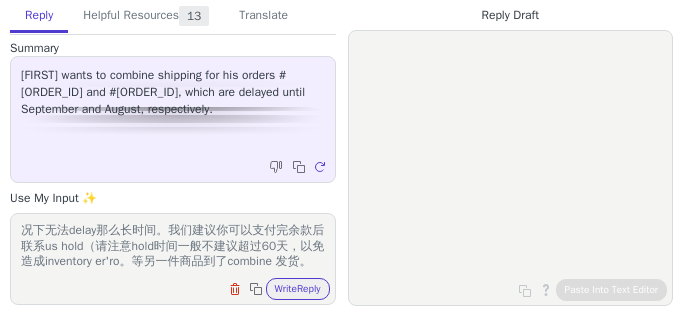 scroll, scrollTop: 62, scrollLeft: 0, axis: vertical 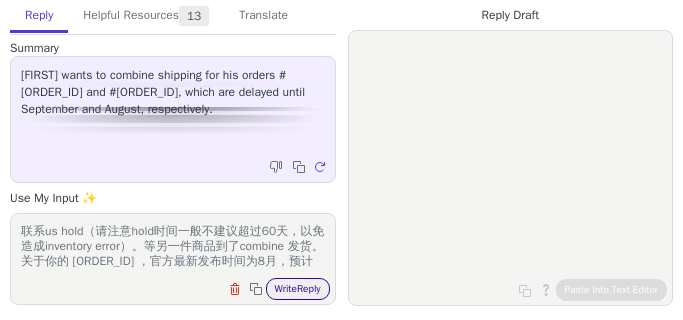 type on "很抱歉，Taito Artist Masterpiece Advanced Version Elaina Action Figure ~ Witch Outfit ~ The Journey of Elaina PVC Figure近期才发布，预计九月才会到货。我们通常情况下无法delay那么长时间。我们建议你可以支付完余款后联系us hold（请注意hold时间一般不建议超过60天，以免造成inventory error）。等另一件商品到了combine 发货。
关于你的 SG24122821731817 ，官方最新发布时间为8月，预计到达时间为10月。" 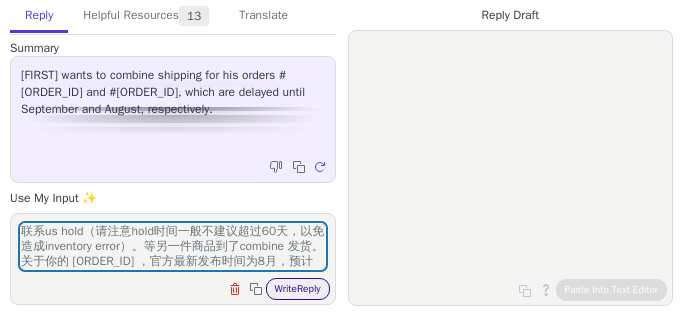 click on "Write  Reply" at bounding box center (298, 289) 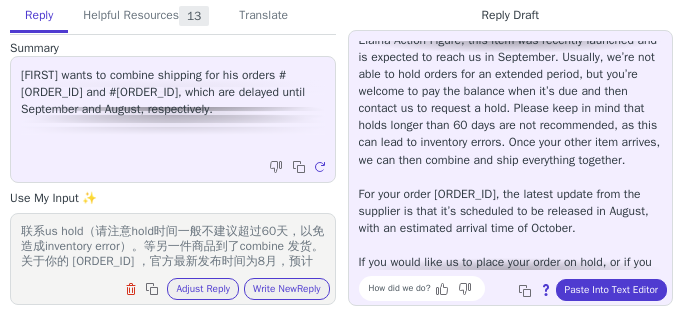 scroll, scrollTop: 199, scrollLeft: 0, axis: vertical 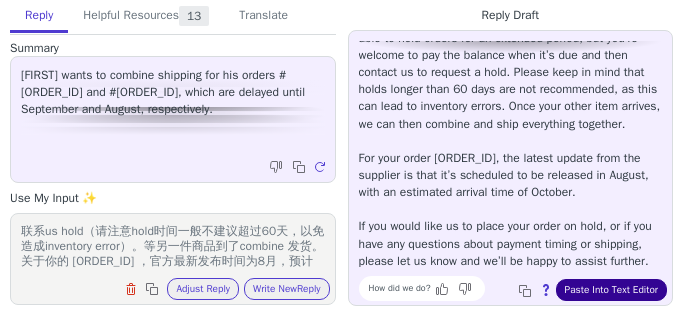 click on "Paste Into Text Editor" at bounding box center (611, 290) 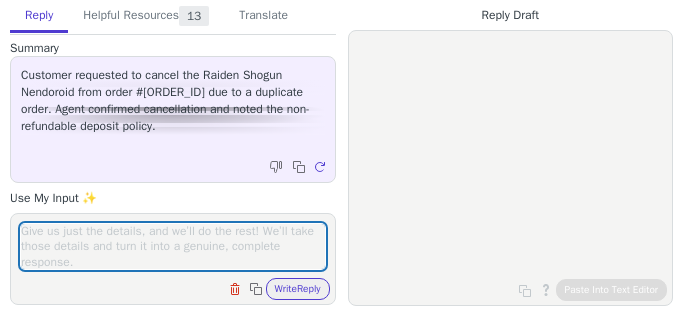 scroll, scrollTop: 0, scrollLeft: 0, axis: both 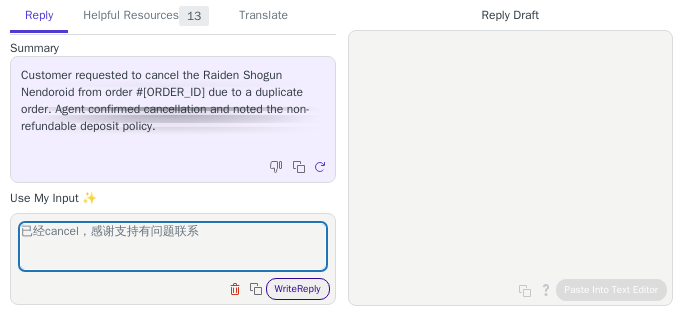 type on "已经cancel，感谢支持有问题联系" 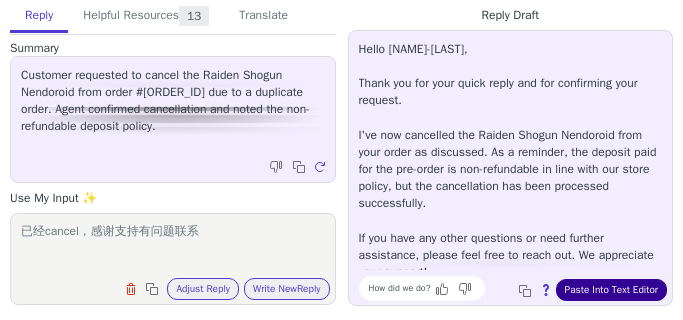 click on "Paste Into Text Editor" at bounding box center [611, 290] 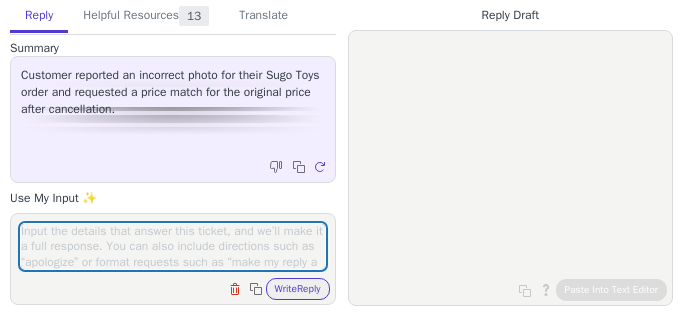 scroll, scrollTop: 0, scrollLeft: 0, axis: both 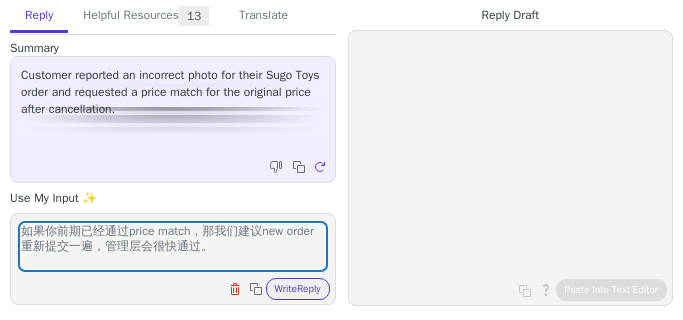 click on "如果你前期已经通过price match，那我们建议new order重新提交一遍，管理层会很快通过。" at bounding box center [173, 246] 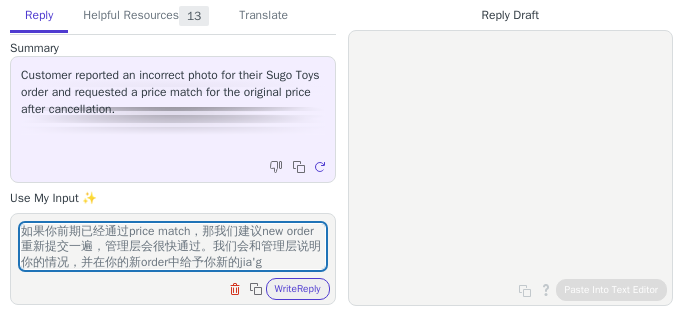 scroll, scrollTop: 16, scrollLeft: 0, axis: vertical 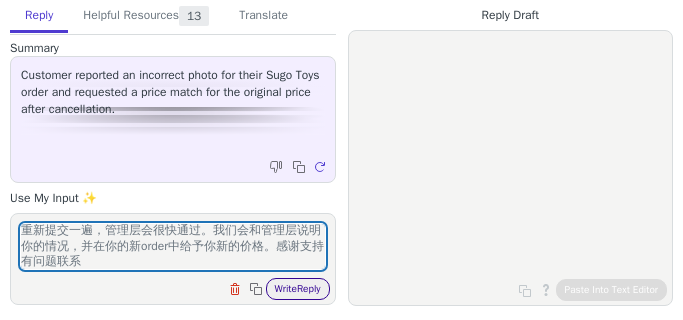 type on "如果你前期已经通过price match，那我们建议new order重新提交一遍，管理层会很快通过。我们会和管理层说明你的情况，并在你的新order中给予你新的价格。感谢支持有问题联系" 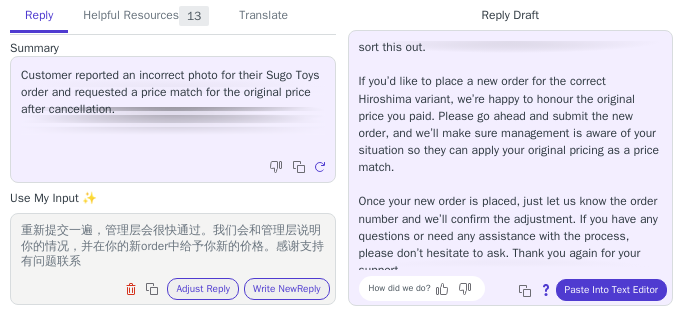 scroll, scrollTop: 28, scrollLeft: 0, axis: vertical 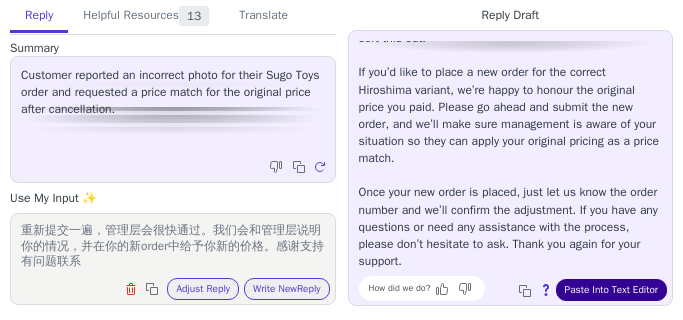click on "Paste Into Text Editor" at bounding box center [611, 290] 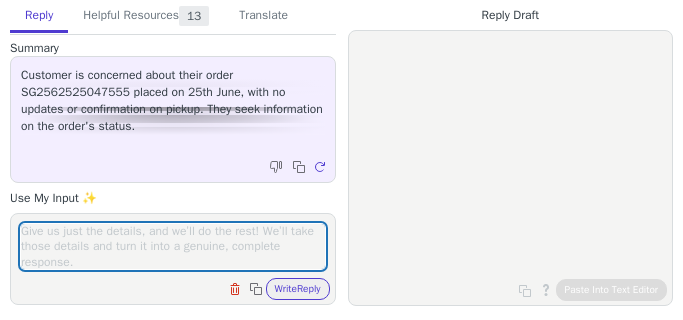scroll, scrollTop: 0, scrollLeft: 0, axis: both 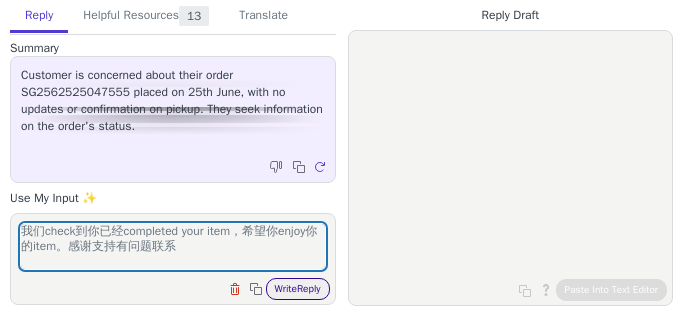 type on "我们check到你已经completed your item，希望你enjoy你的item。感谢支持有问题联系" 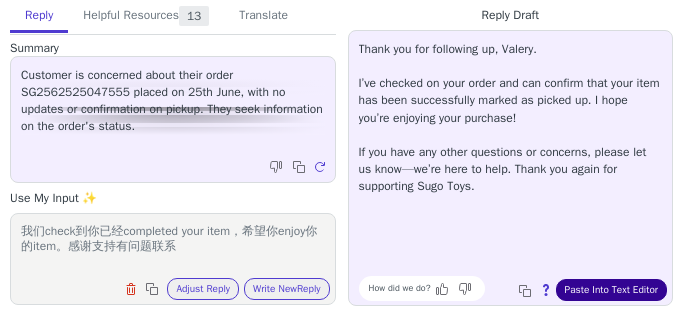 click on "Paste Into Text Editor" at bounding box center (611, 290) 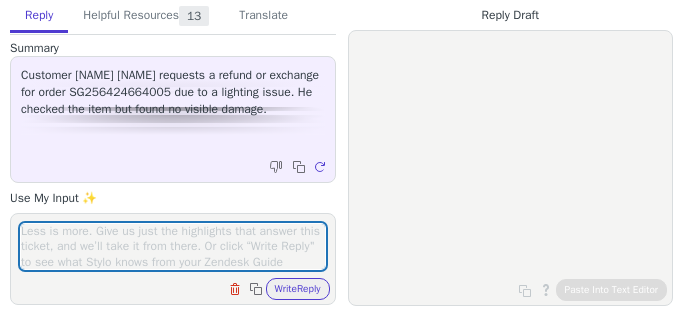 scroll, scrollTop: 0, scrollLeft: 0, axis: both 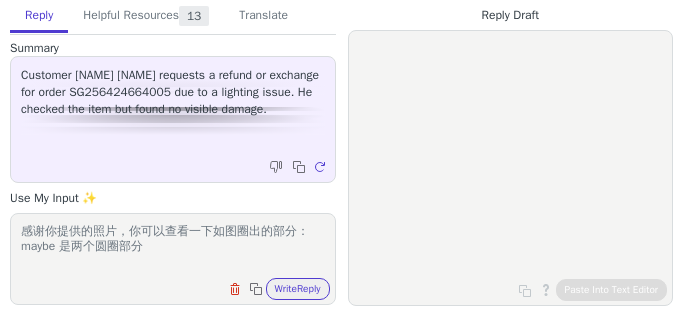 click on "感谢你提供的照片，你可以查看一下如图圈出的部分：maybe 是两个圆圈部分" at bounding box center (173, 246) 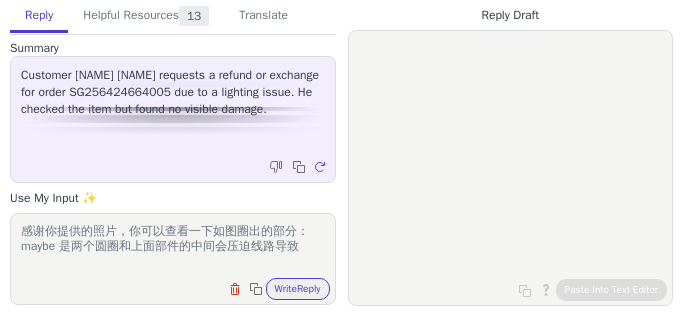 scroll, scrollTop: 0, scrollLeft: 0, axis: both 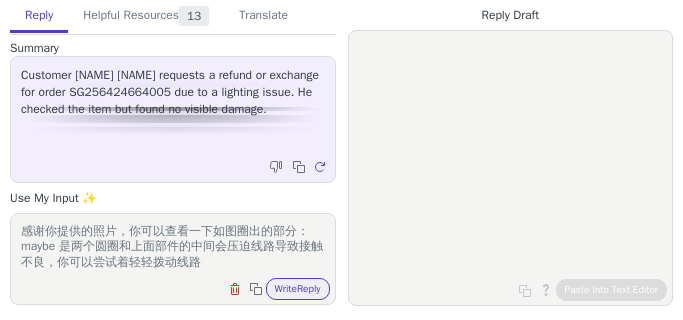 click on "感谢你提供的照片，你可以查看一下如图圈出的部分：maybe 是两个圆圈和上面部件的中间会压迫线路导致接触不良，你可以尝试着轻轻拨动线路" at bounding box center [173, 246] 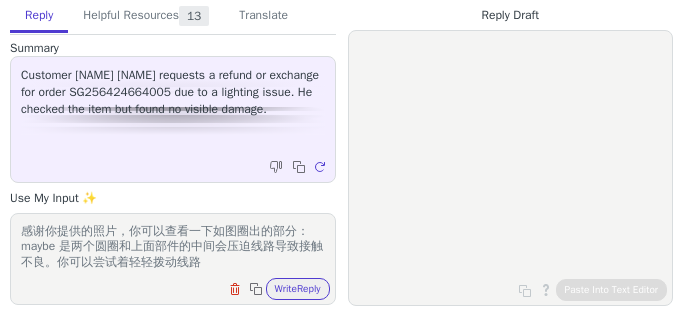 click on "感谢你提供的照片，你可以查看一下如图圈出的部分：maybe 是两个圆圈和上面部件的中间会压迫线路导致接触不良。你可以尝试着轻轻拨动线路" at bounding box center [173, 246] 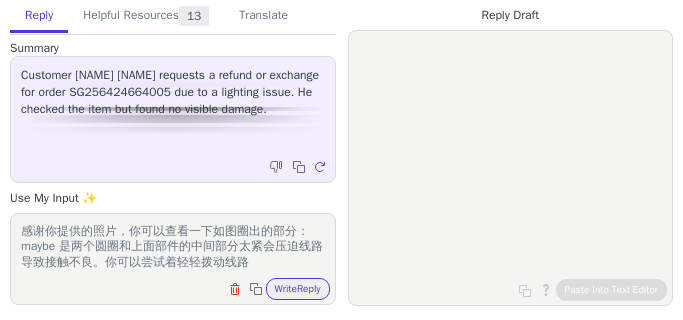 scroll, scrollTop: 1, scrollLeft: 0, axis: vertical 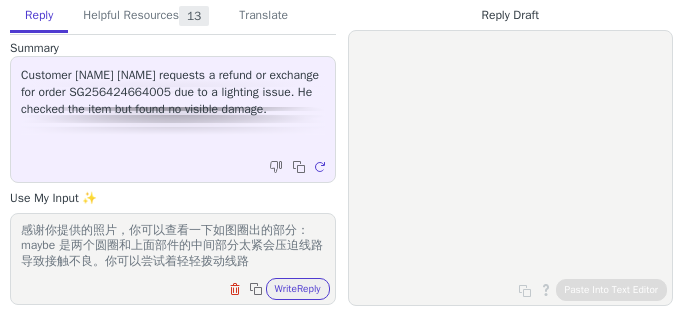 click on "感谢你提供的照片，你可以查看一下如图圈出的部分：maybe 是两个圆圈和上面部件的中间部分太紧会压迫线路导致接触不良。你可以尝试着轻轻拨动线路" at bounding box center (173, 246) 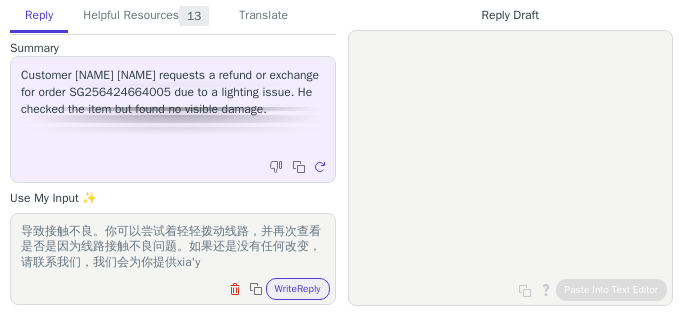 scroll, scrollTop: 47, scrollLeft: 0, axis: vertical 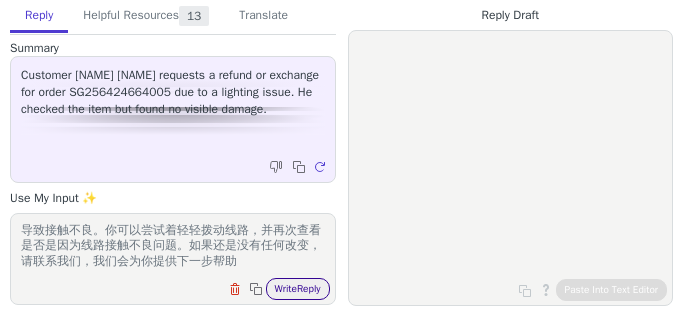 type on "感谢你提供的照片，你可以查看一下如图圈出的部分：maybe 是两个圆圈和上面部件的中间部分太紧会压迫线路导致接触不良。你可以尝试着轻轻拨动线路，并再次查看是否是因为线路接触不良问题。如果还是没有任何改变，请联系我们，我们会为你提供下一步帮助" 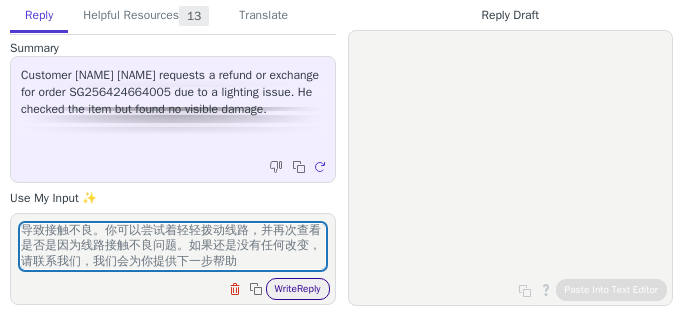click on "Write  Reply" at bounding box center [298, 289] 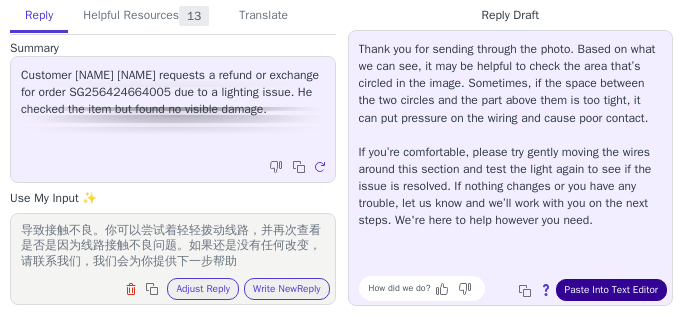 click on "Paste Into Text Editor" at bounding box center [611, 290] 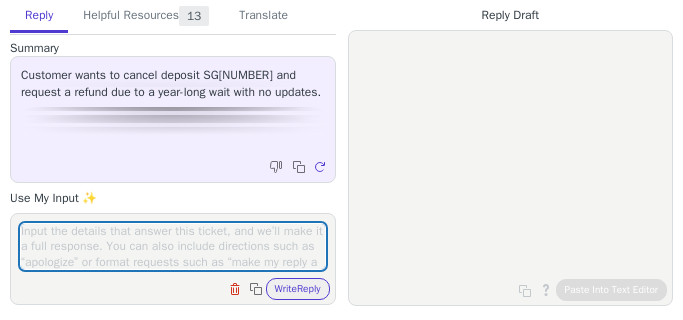 scroll, scrollTop: 0, scrollLeft: 0, axis: both 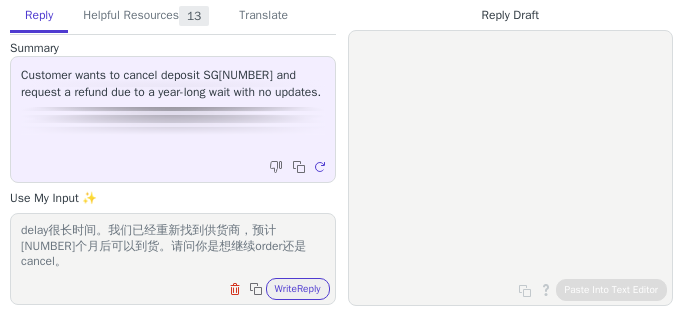 click on "很抱歉造成困扰，由于供应商一直没有找到货源，以至于delay很长时间。我们已经重新找到供货商，预计[NUMBER]个月后可以到货。请问你是想继续order还是cancel。" at bounding box center [173, 246] 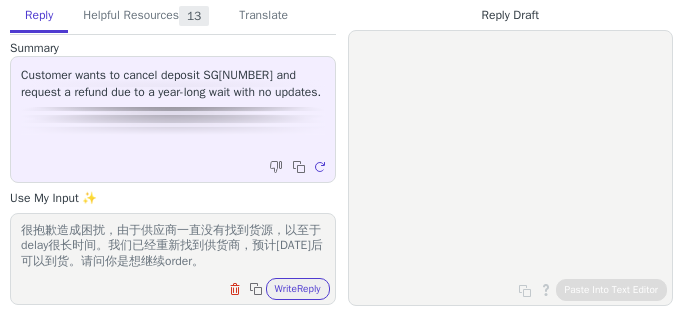 scroll, scrollTop: 1, scrollLeft: 0, axis: vertical 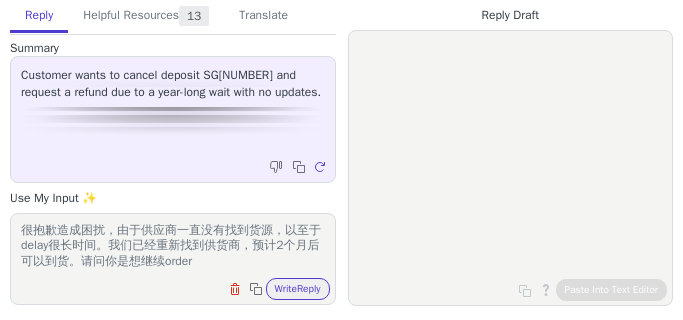 drag, startPoint x: 185, startPoint y: 261, endPoint x: 160, endPoint y: 260, distance: 25.019993 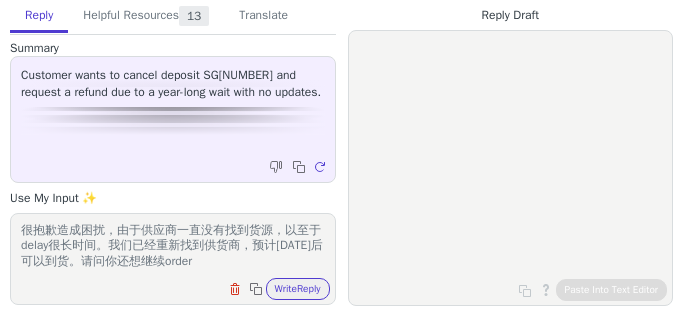 click on "很抱歉造成困扰，由于供应商一直没有找到货源，以至于delay很长时间。我们已经重新找到供货商，预计2个月后可以到货。请问你还想继续order" at bounding box center (173, 246) 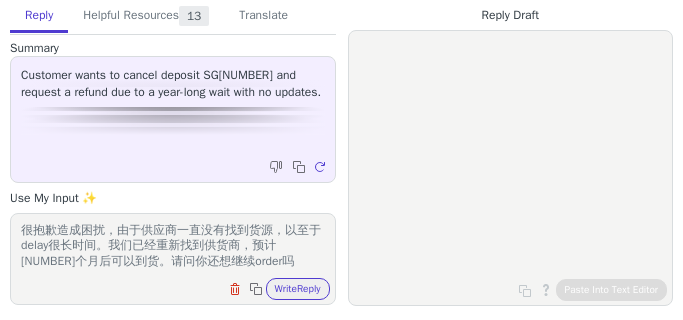 click on "很抱歉造成困扰，由于供应商一直没有找到货源，以至于delay很长时间。我们已经重新找到供货商，预计2个月后可以到货。请问你还想继续order吗" at bounding box center [173, 246] 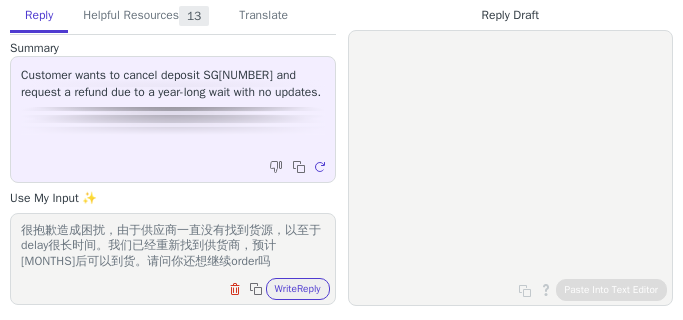 click on "很抱歉造成困扰，由于供应商一直没有找到货源，以至于delay很长时间。我们已经重新找到供货商，预计2-3个月后可以到货。请问你还想继续order吗" at bounding box center (173, 246) 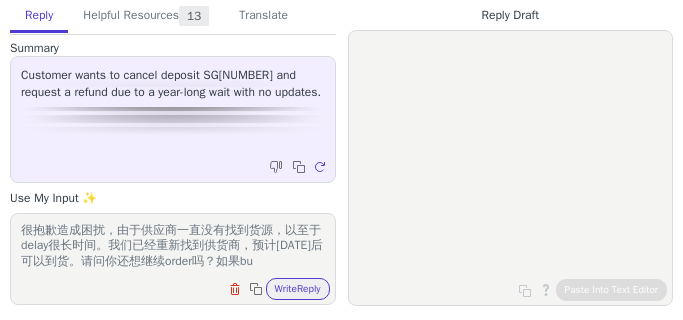 scroll, scrollTop: 16, scrollLeft: 0, axis: vertical 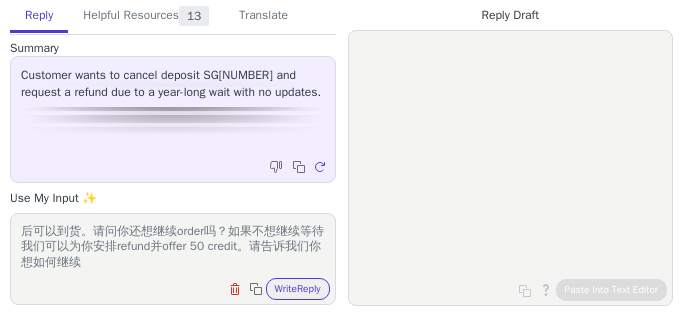 drag, startPoint x: 40, startPoint y: 263, endPoint x: 24, endPoint y: 242, distance: 26.400757 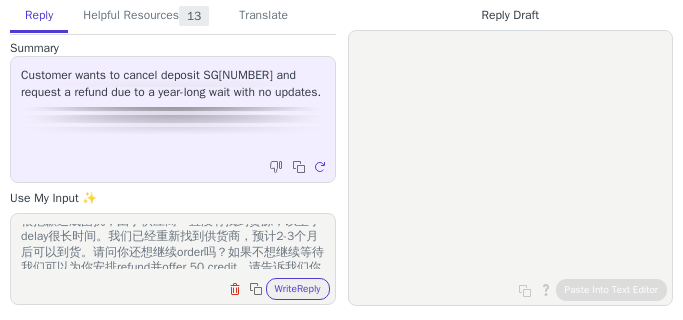 scroll, scrollTop: 0, scrollLeft: 0, axis: both 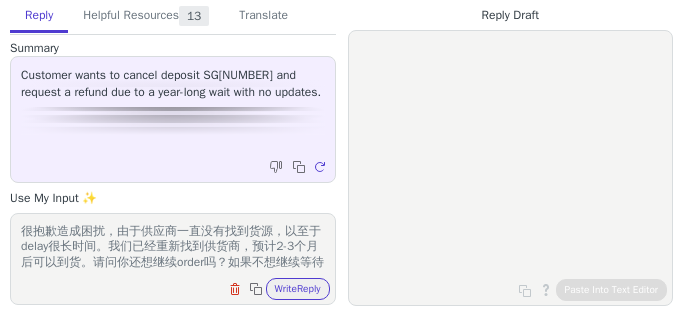 drag, startPoint x: 64, startPoint y: 256, endPoint x: 21, endPoint y: 253, distance: 43.104523 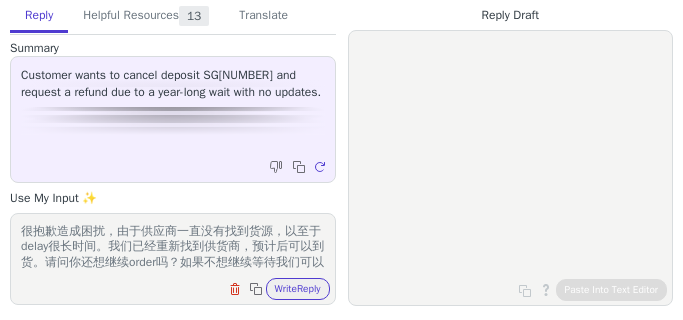 scroll, scrollTop: 0, scrollLeft: 0, axis: both 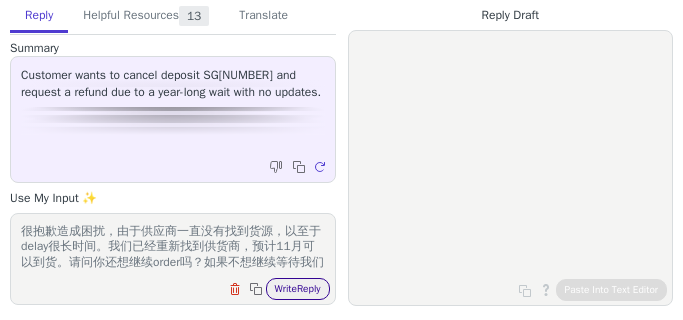 type on "很抱歉造成困扰，由于供应商一直没有找到货源，以至于delay很长时间。我们已经重新找到供货商，预计11月可以到货。请问你还想继续order吗？如果不想继续等待我们可以为你安排refund并offer 50 credit。请告诉我们你想如何继续" 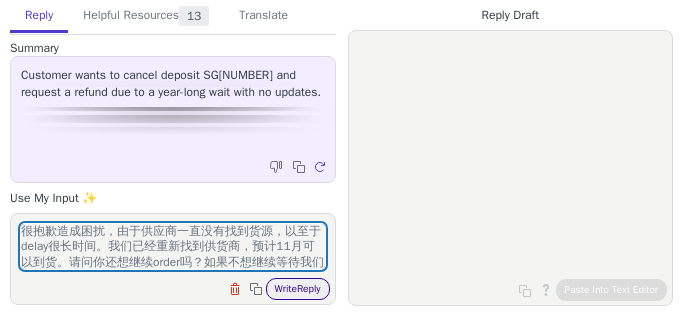 click on "Write  Reply" at bounding box center (298, 289) 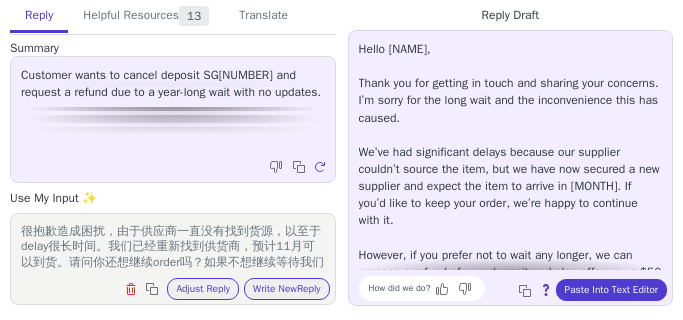 scroll, scrollTop: 61, scrollLeft: 0, axis: vertical 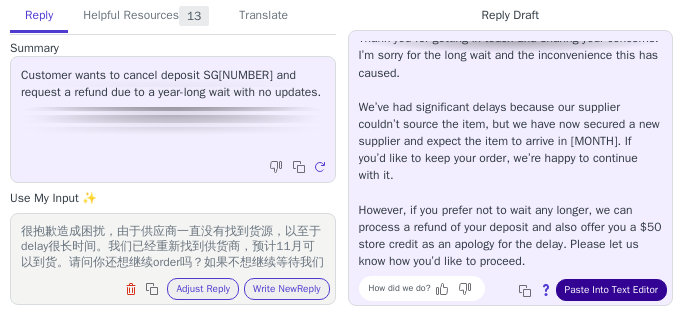 click on "Paste Into Text Editor" at bounding box center (611, 290) 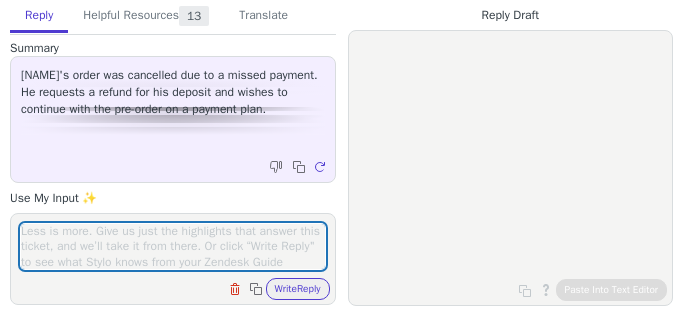 scroll, scrollTop: 0, scrollLeft: 0, axis: both 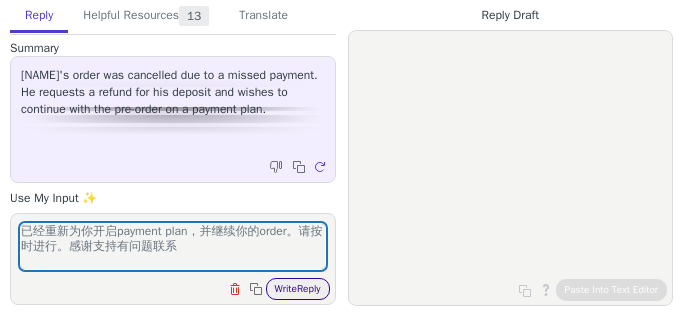 type on "已经重新为你开启payment plan，并继续你的order。请按时进行。感谢支持有问题联系" 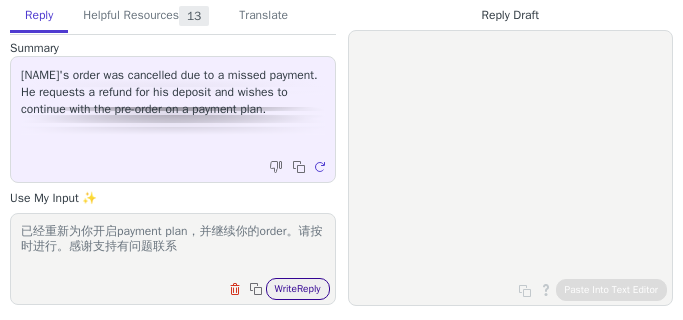 click on "Write  Reply" at bounding box center (298, 289) 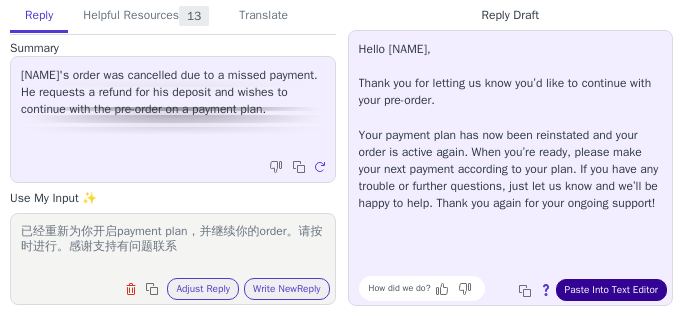 click on "Paste Into Text Editor" at bounding box center [611, 290] 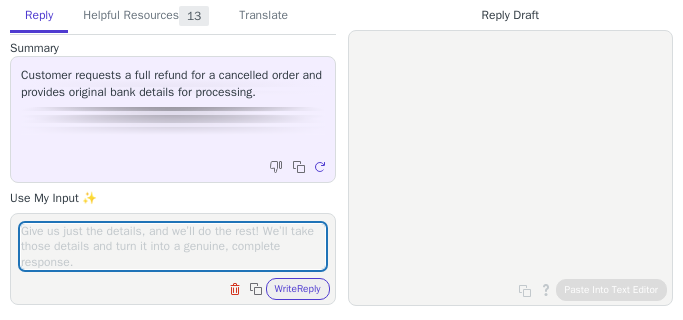 scroll, scrollTop: 0, scrollLeft: 0, axis: both 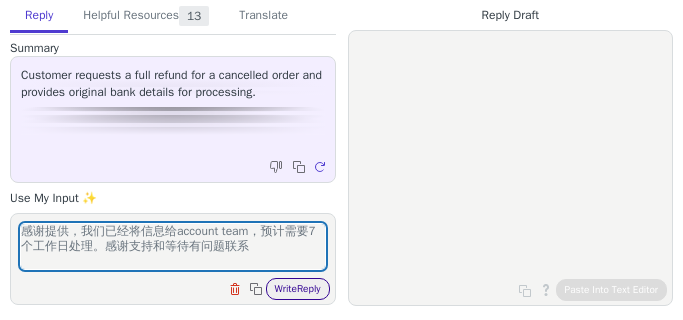 type on "感谢提供，我们已经将信息给account team，预计需要7个工作日处理。感谢支持和等待有问题联系" 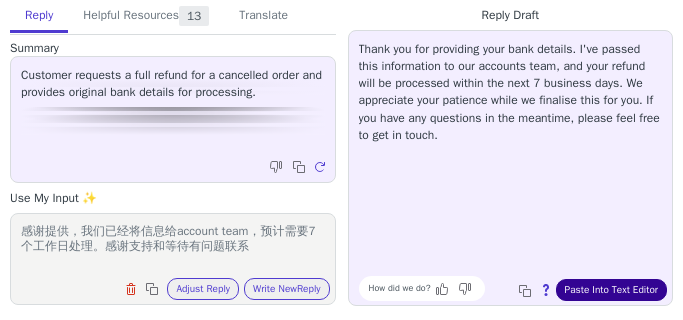 click on "Paste Into Text Editor" at bounding box center (611, 290) 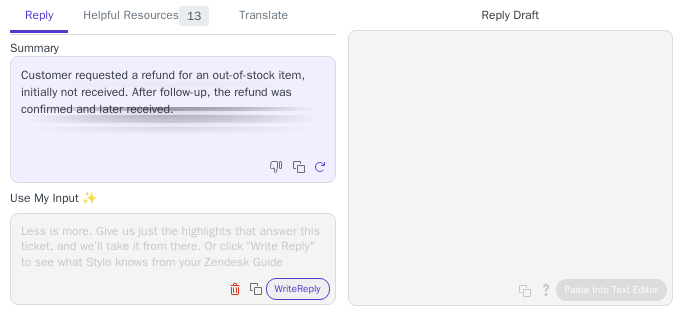 scroll, scrollTop: 0, scrollLeft: 0, axis: both 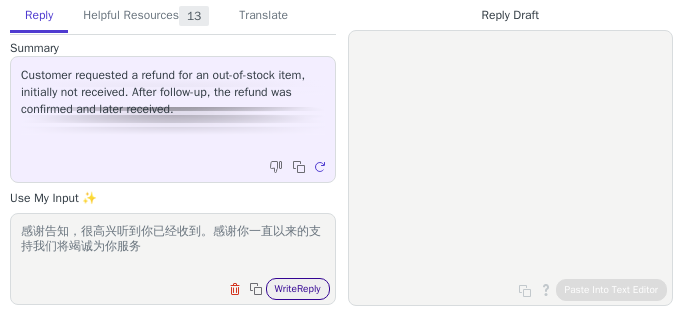 type on "感谢告知，很高兴听到你已经收到。感谢你一直以来的支持我们将竭诚为你服务" 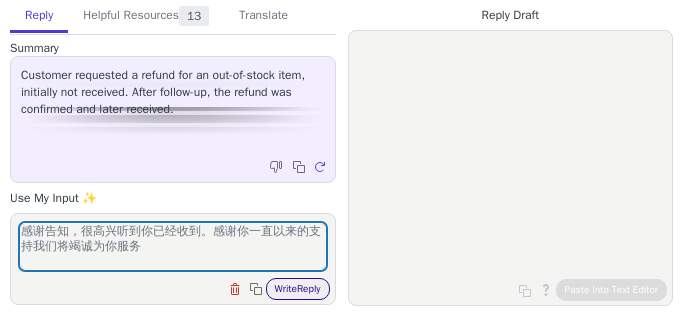 click on "Write  Reply" at bounding box center [298, 289] 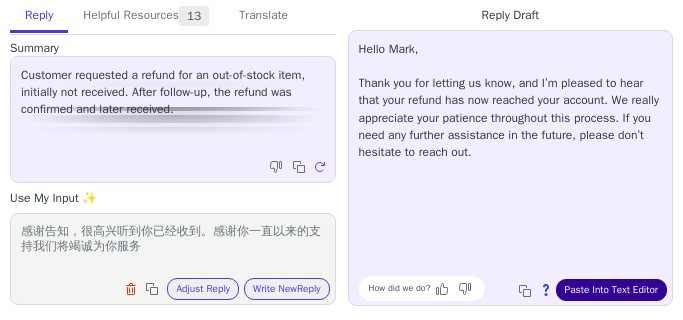 click on "Paste Into Text Editor" at bounding box center (611, 290) 